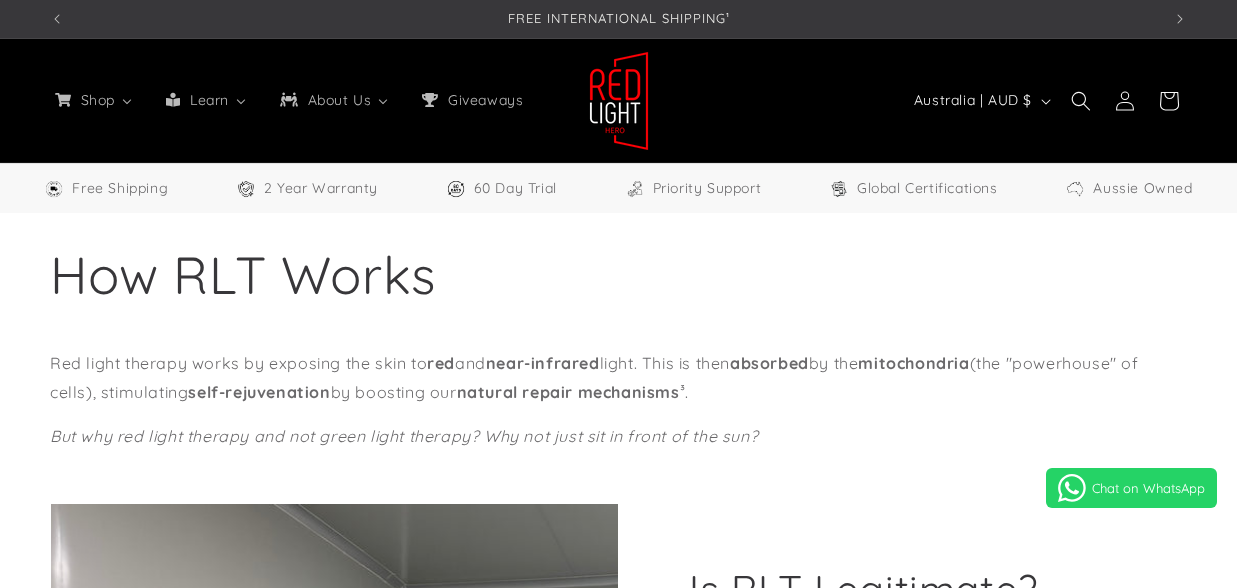 select on "**" 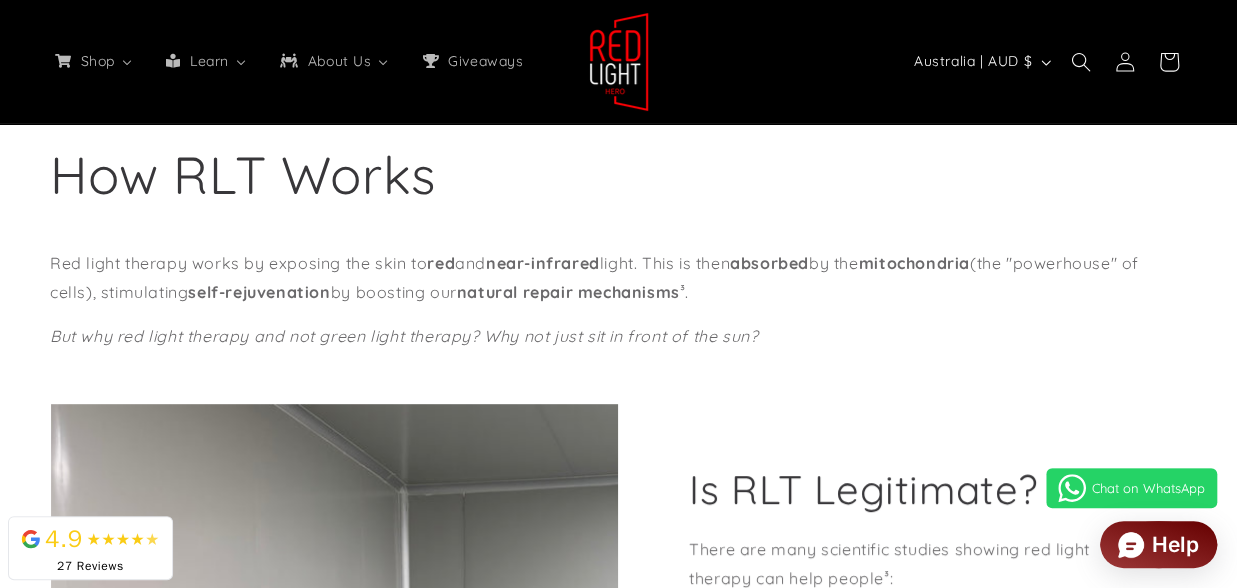 scroll, scrollTop: 100, scrollLeft: 0, axis: vertical 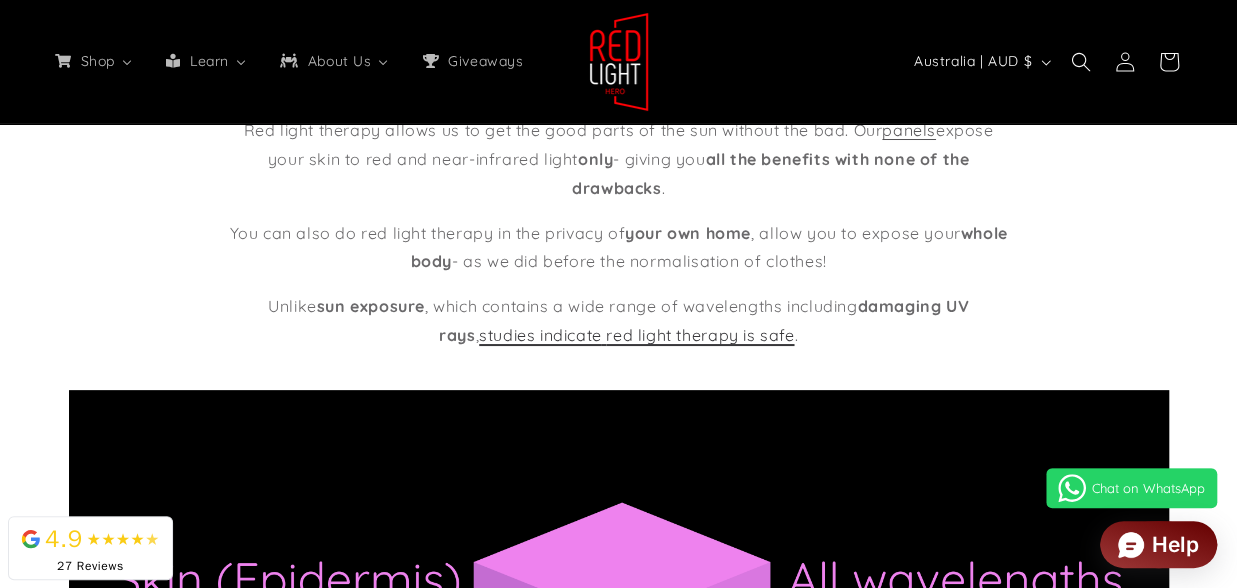 click at bounding box center [604, 335] 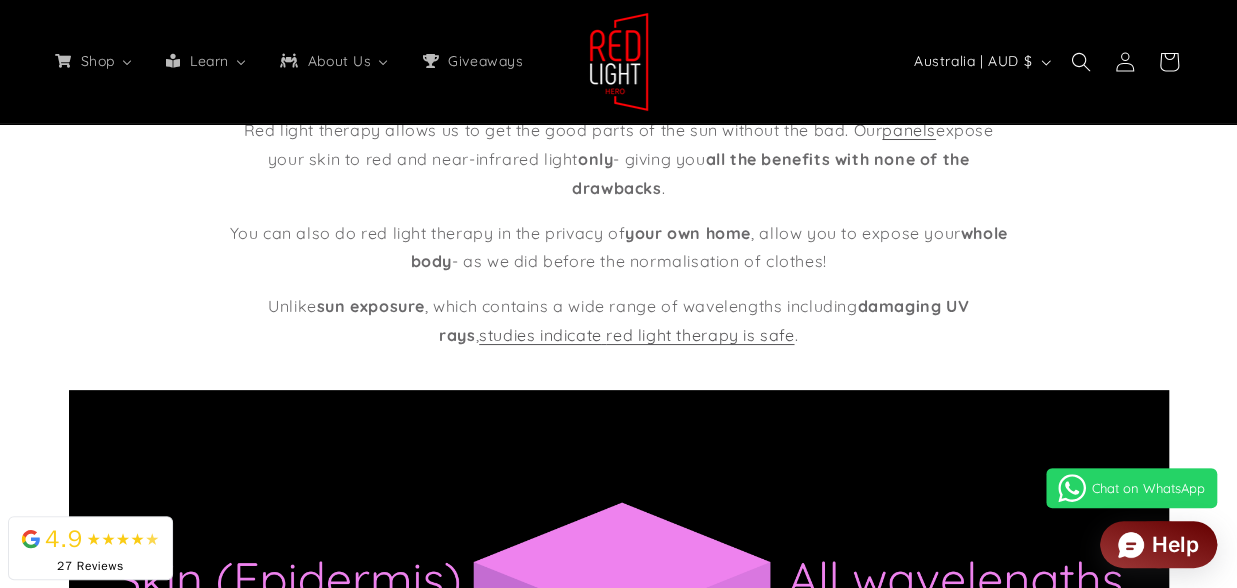 scroll, scrollTop: 0, scrollLeft: 0, axis: both 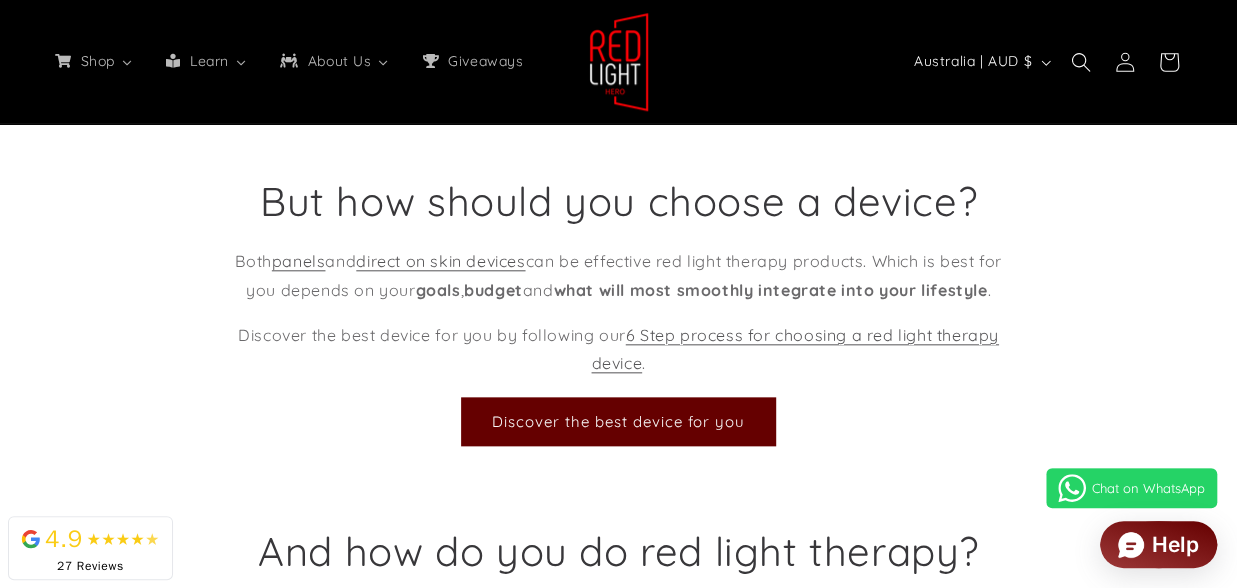 click on "Discover the best device for you" at bounding box center [618, 421] 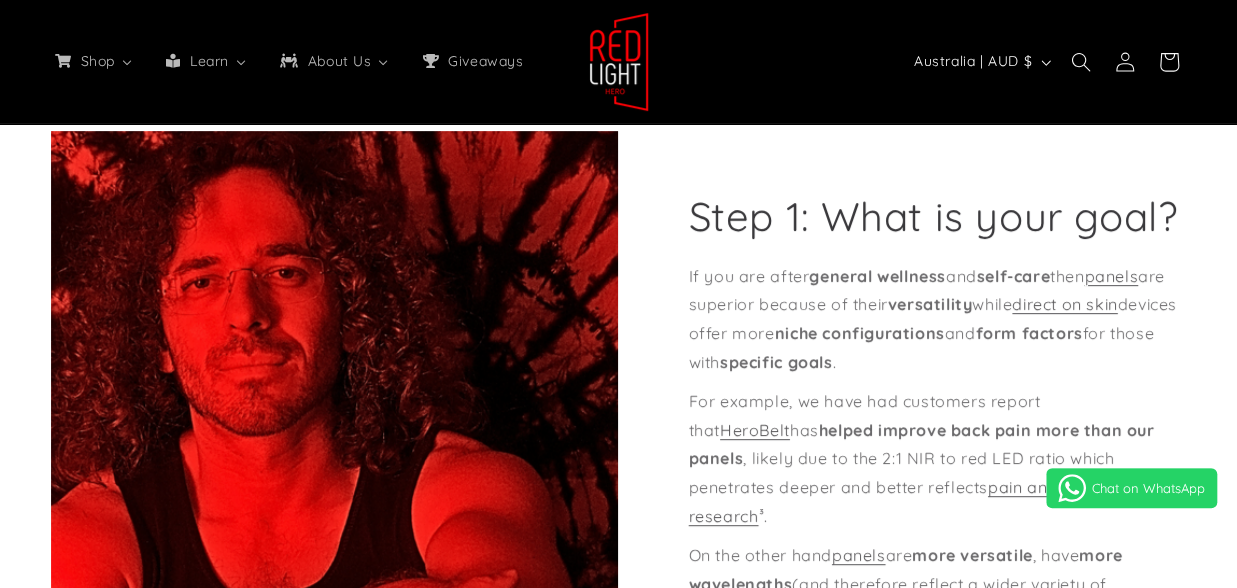 select on "**" 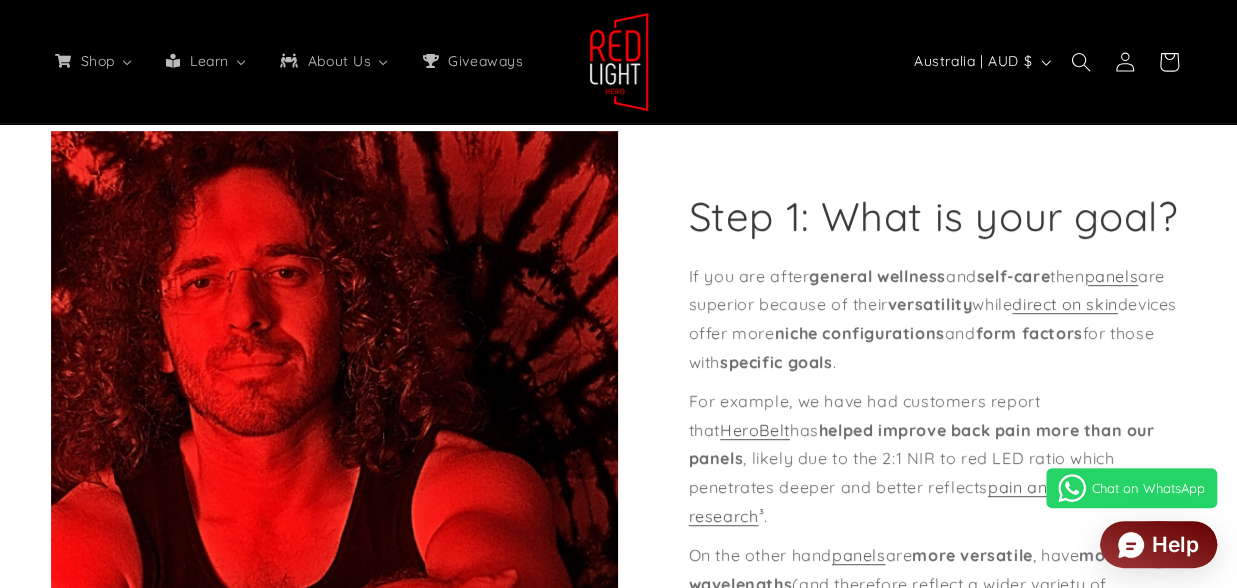 scroll, scrollTop: 300, scrollLeft: 0, axis: vertical 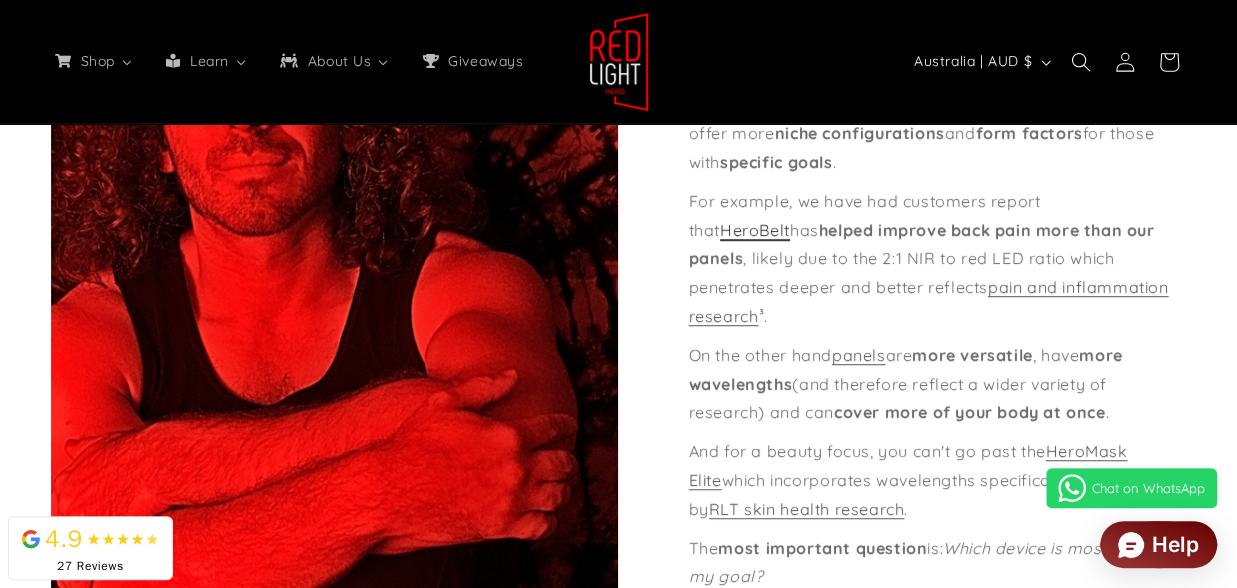click on "HeroBelt" at bounding box center (755, 230) 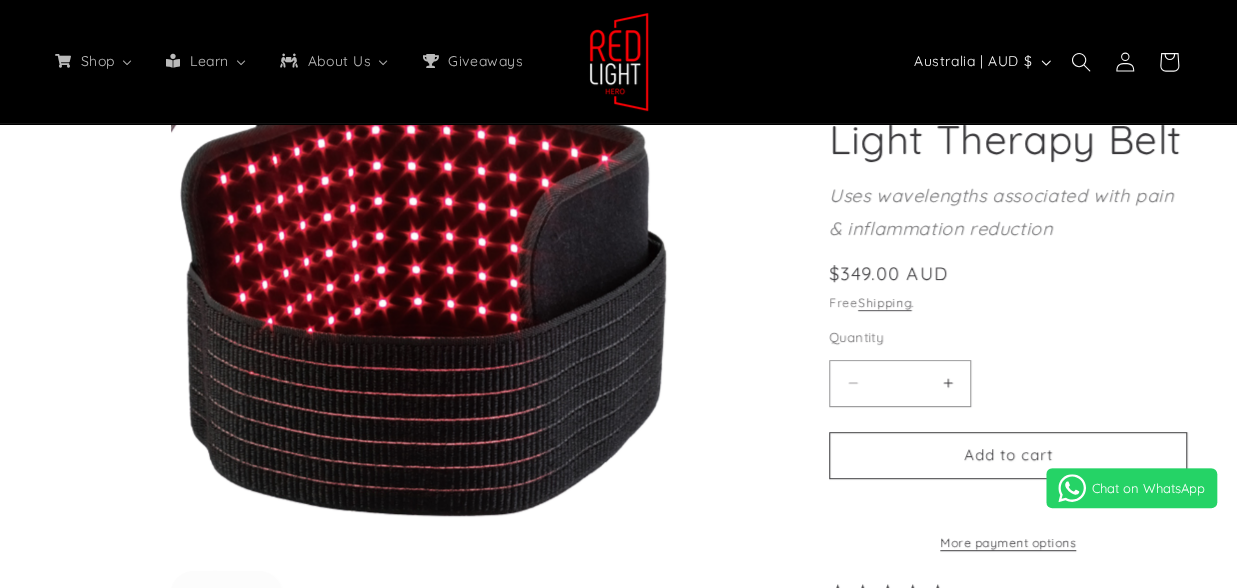 scroll, scrollTop: 200, scrollLeft: 0, axis: vertical 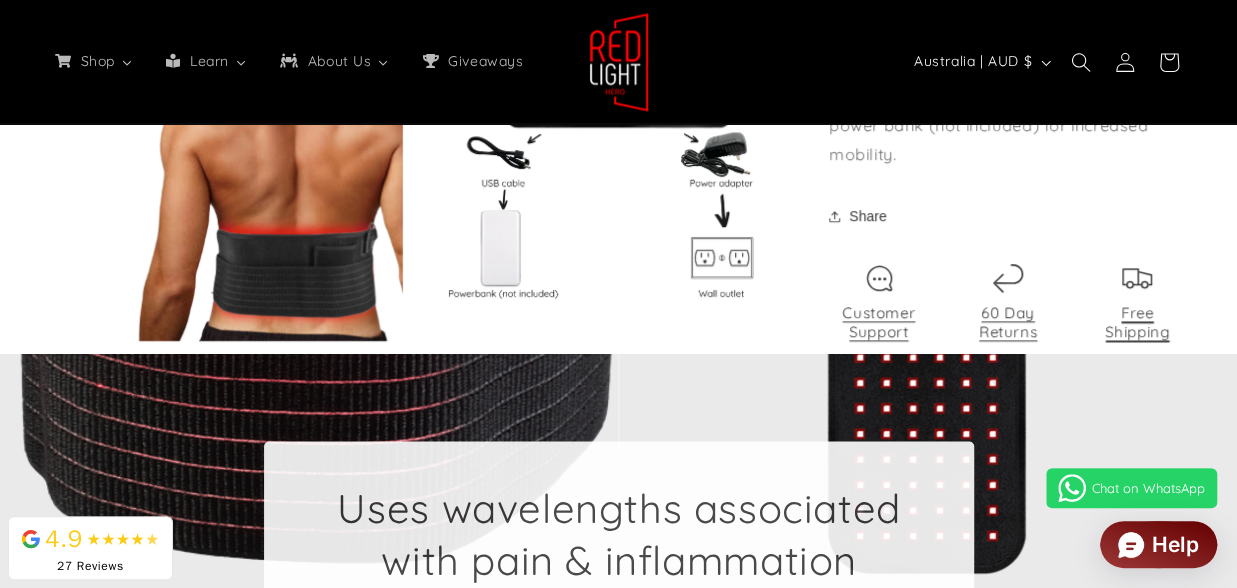 click on "Free Shipping" at bounding box center [1137, 322] 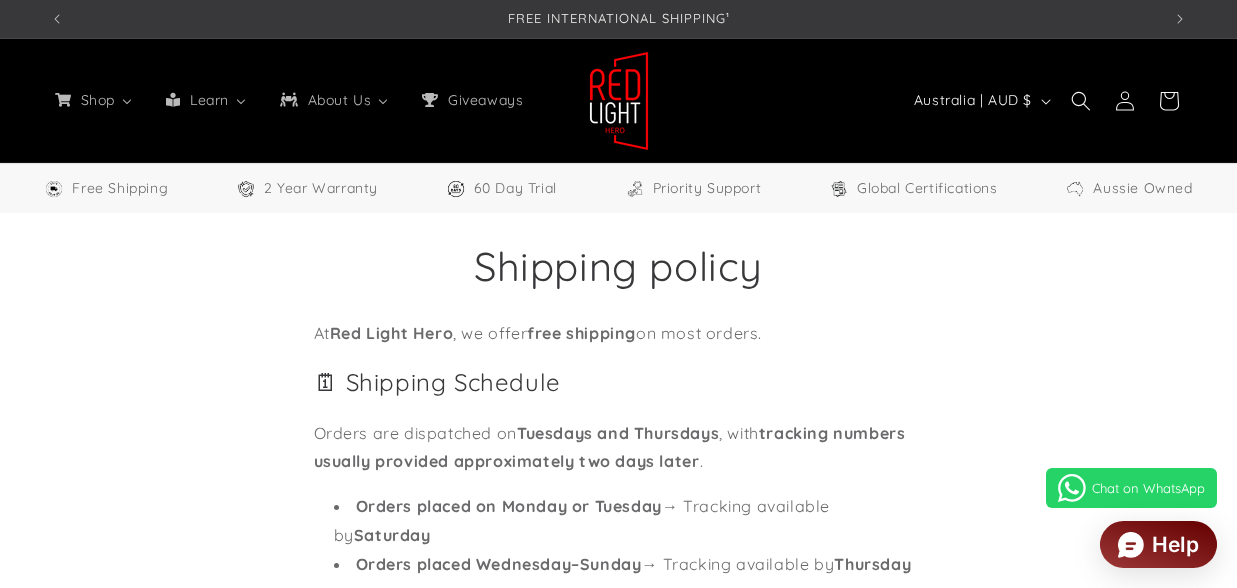 select on "**" 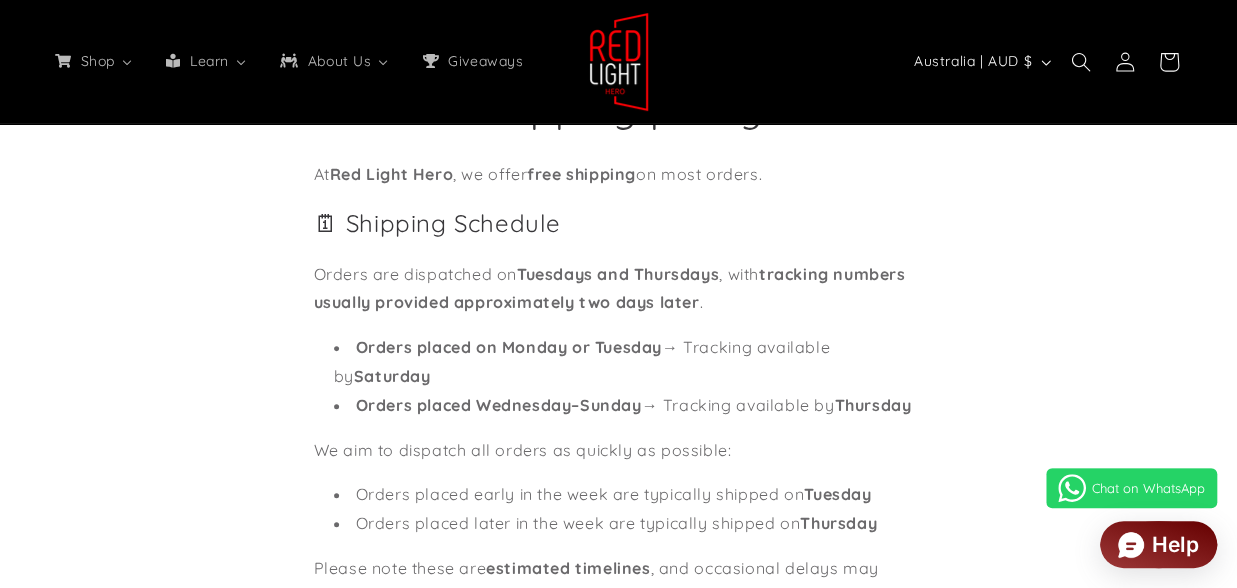 scroll, scrollTop: 200, scrollLeft: 0, axis: vertical 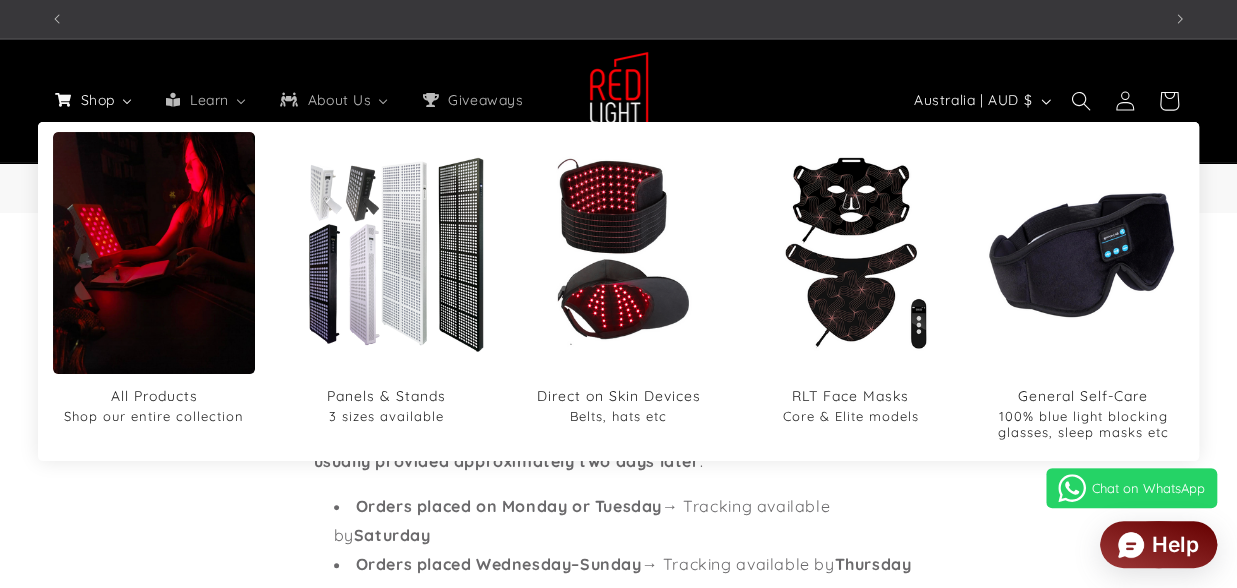 click at bounding box center (127, 100) 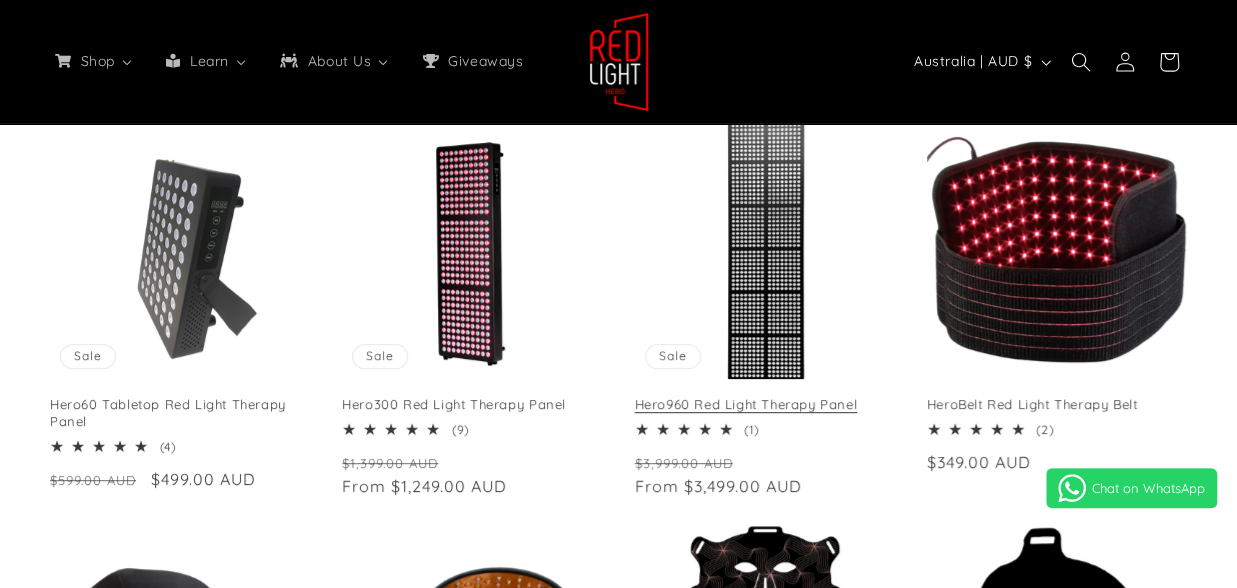 scroll, scrollTop: 300, scrollLeft: 0, axis: vertical 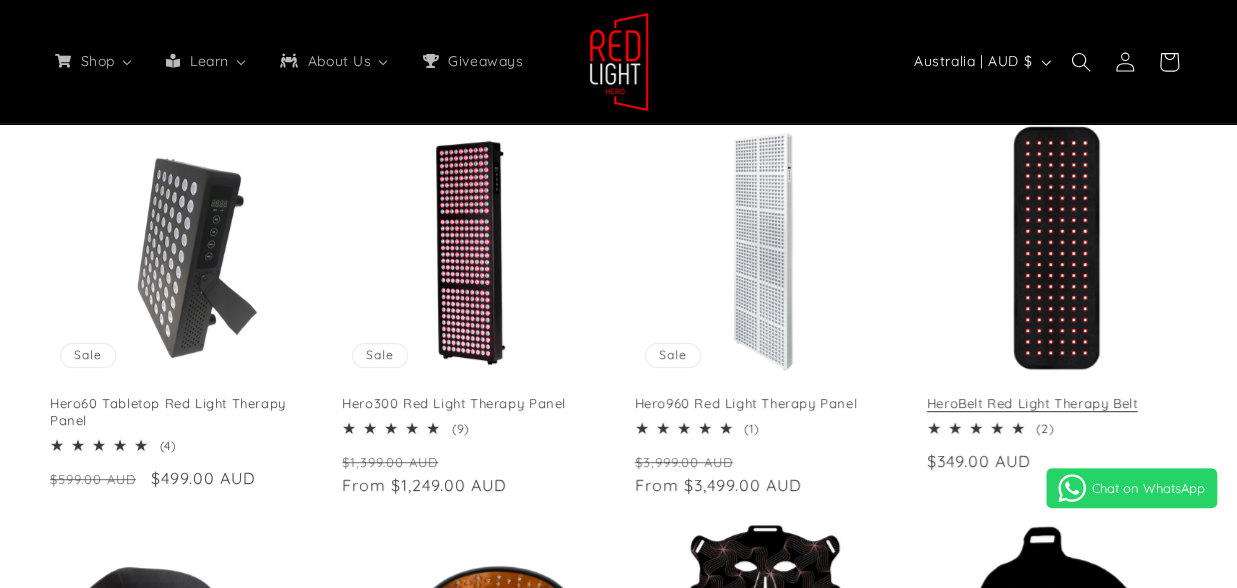 select on "**" 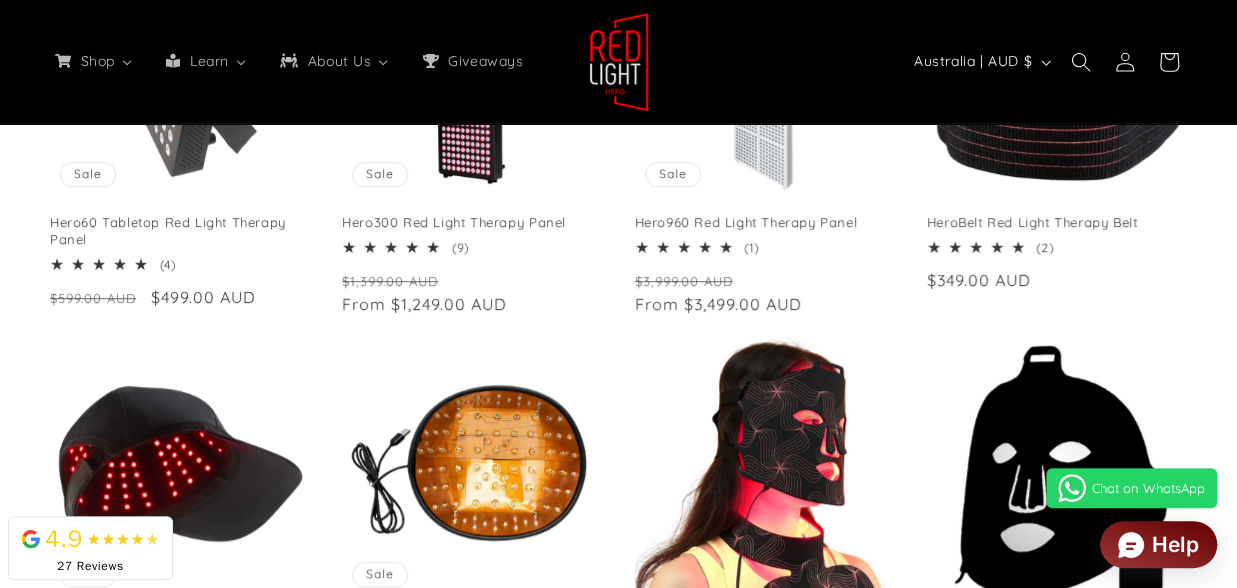 scroll, scrollTop: 600, scrollLeft: 0, axis: vertical 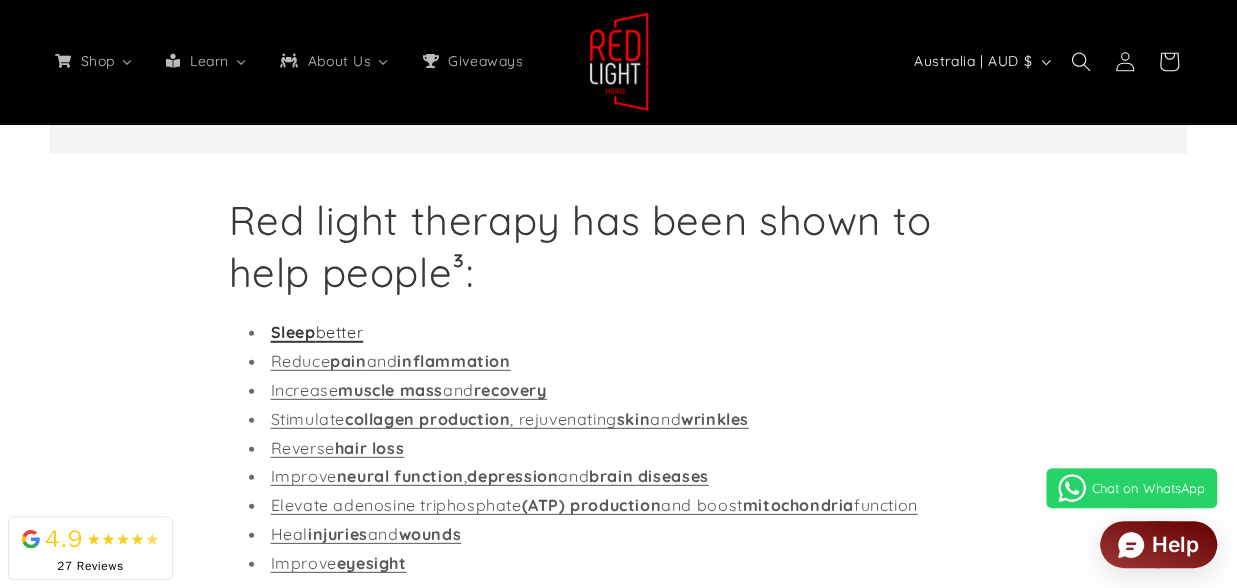 click on "Sleep" at bounding box center (293, 332) 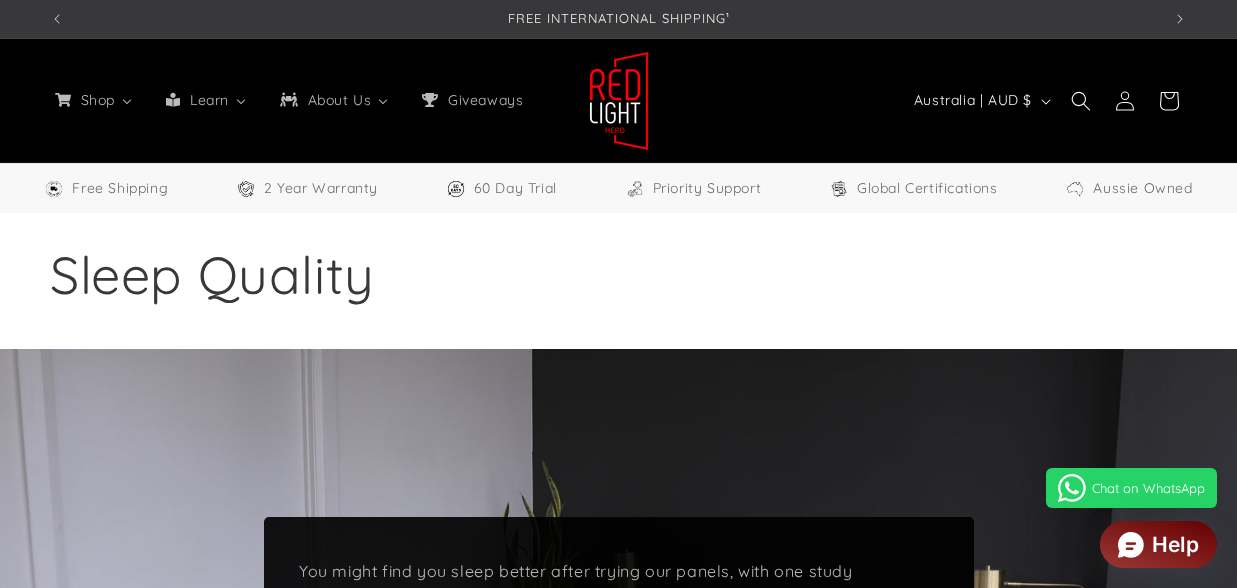 select on "**" 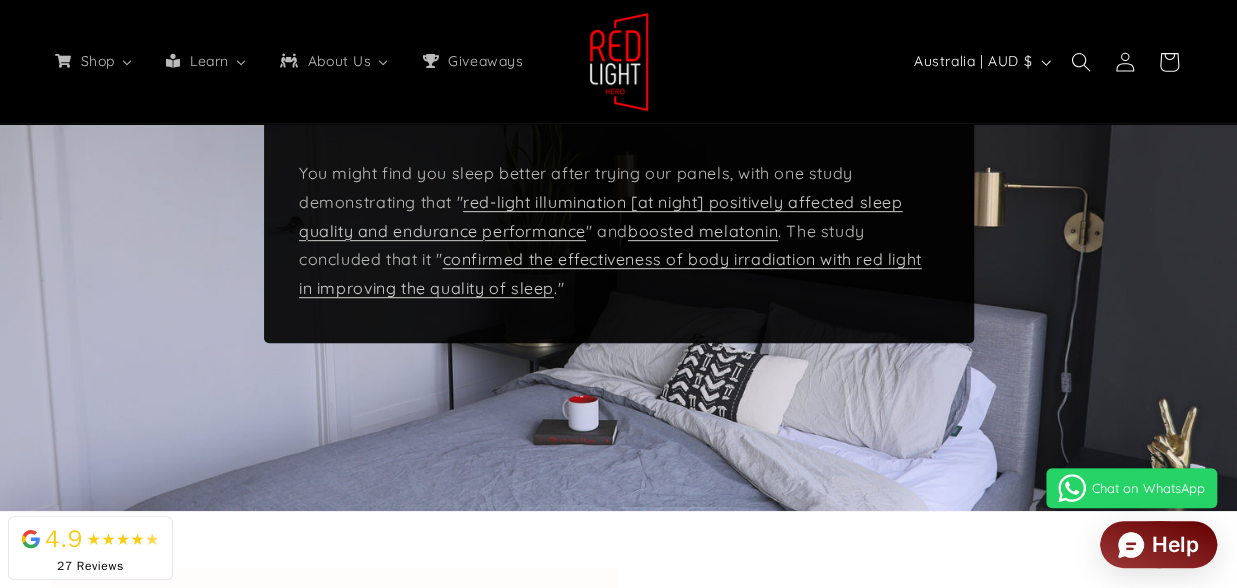 scroll, scrollTop: 400, scrollLeft: 0, axis: vertical 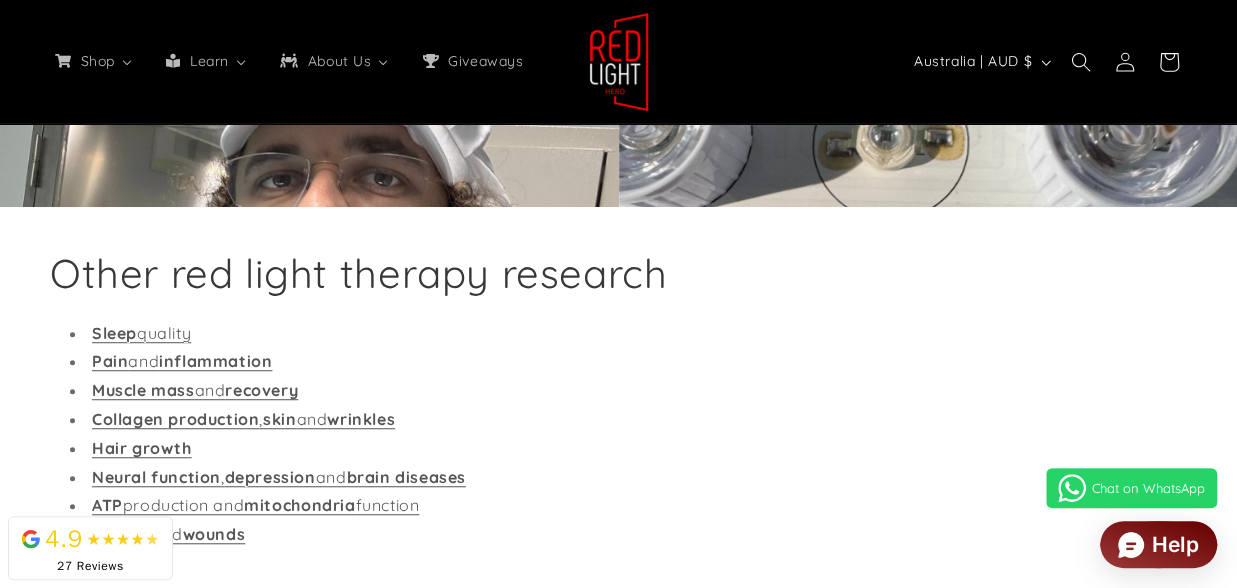click on "Eyesight" at bounding box center [127, 563] 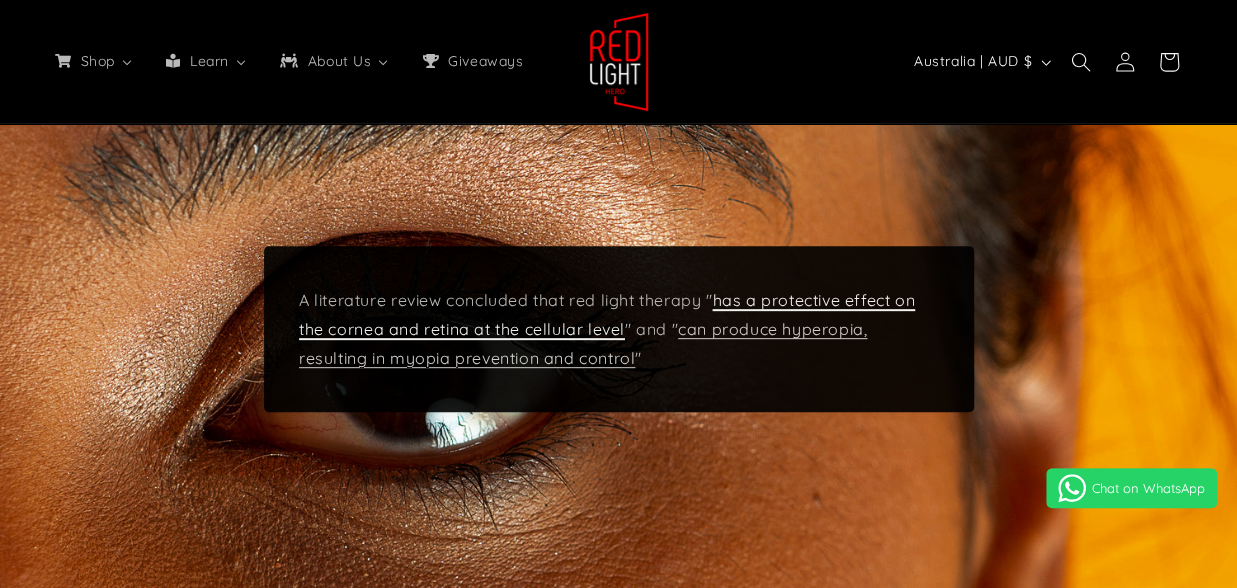 select on "**" 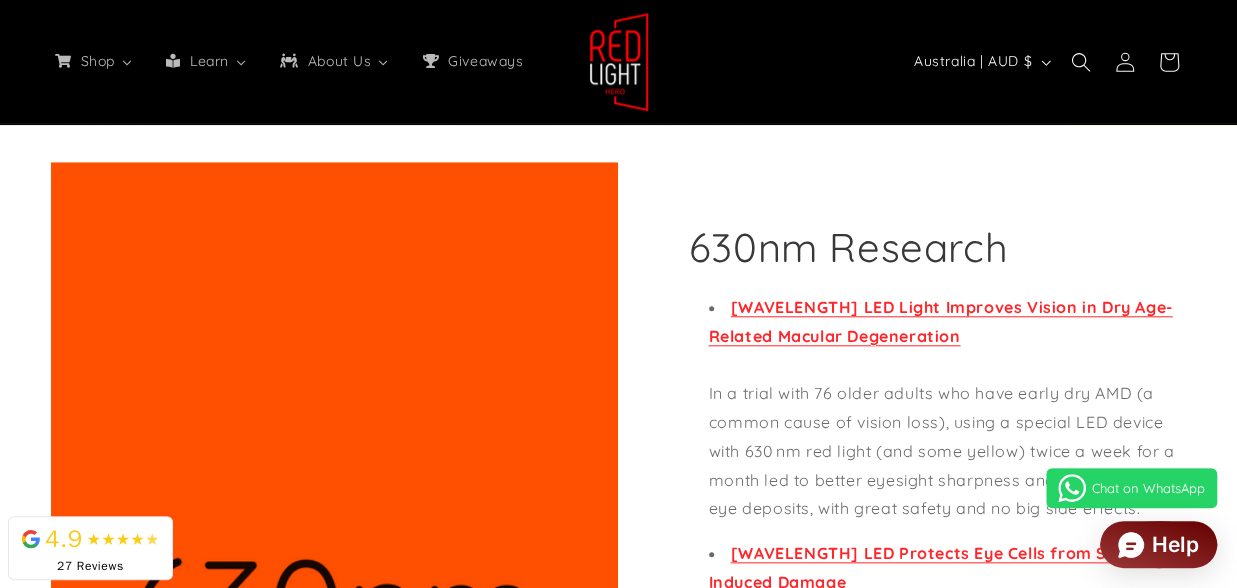scroll, scrollTop: 800, scrollLeft: 0, axis: vertical 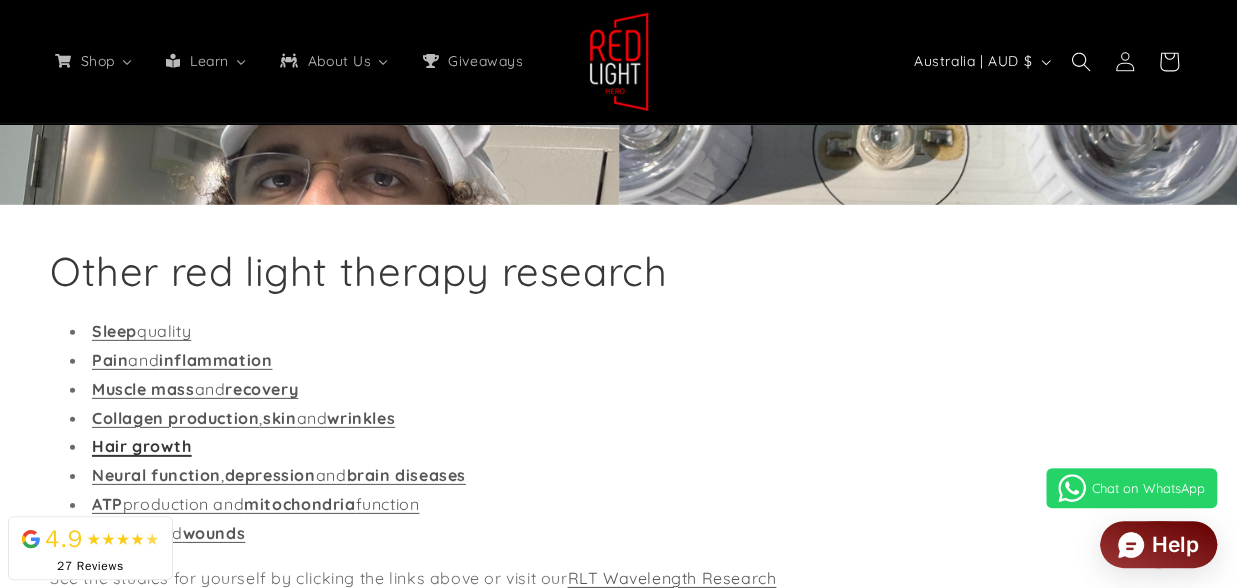 click on "Hair growth" at bounding box center (142, 446) 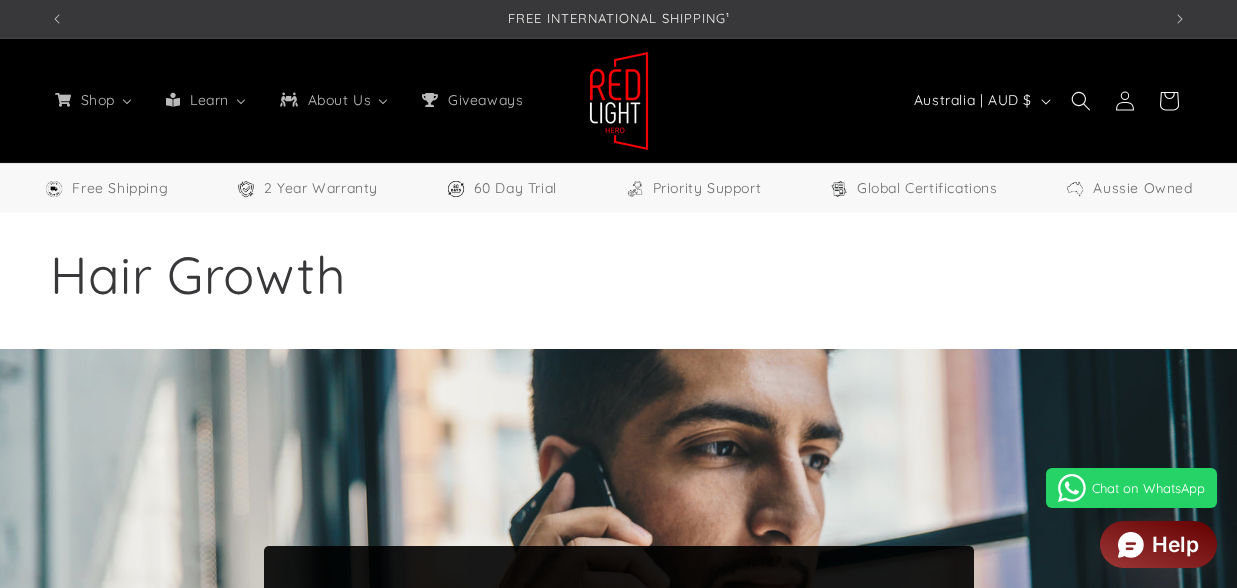 select on "**" 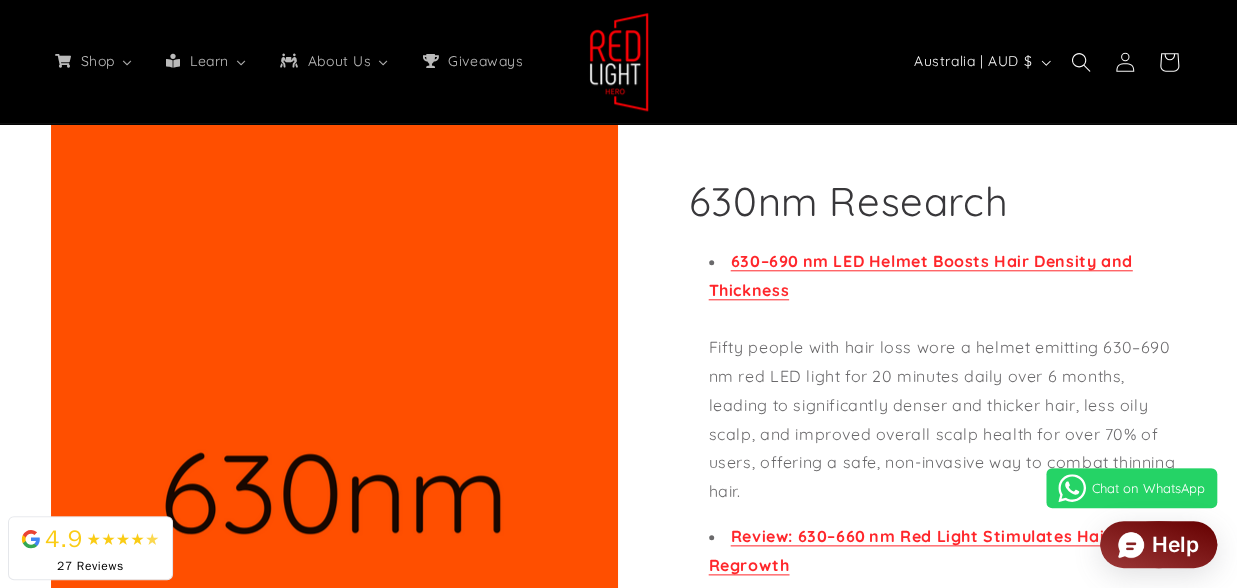 scroll, scrollTop: 800, scrollLeft: 0, axis: vertical 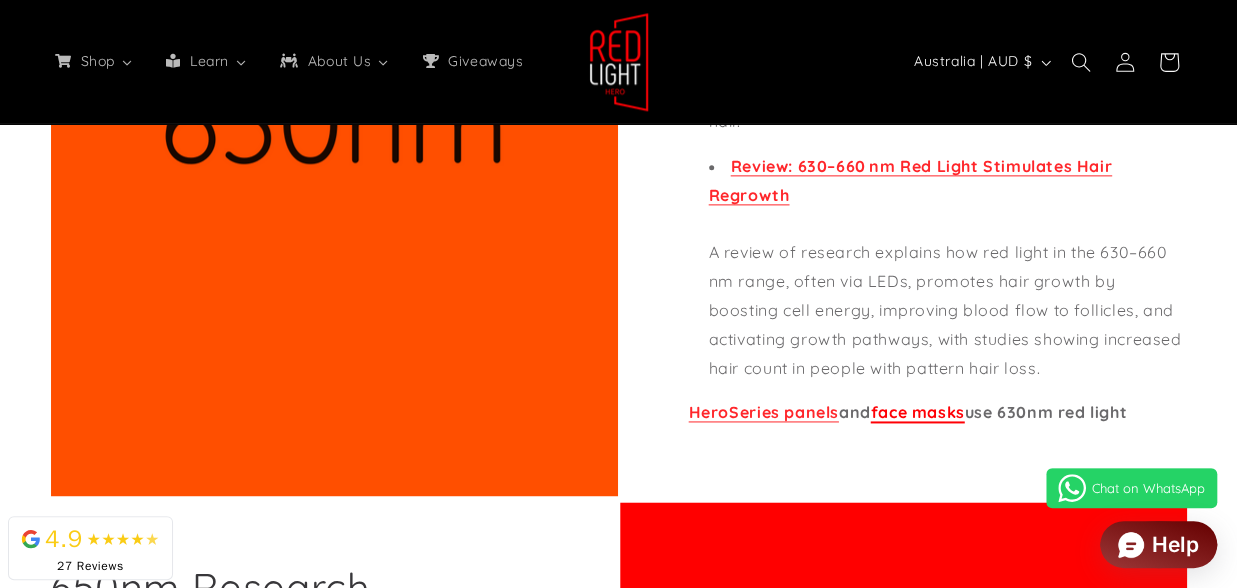 click on "face masks" at bounding box center [918, 412] 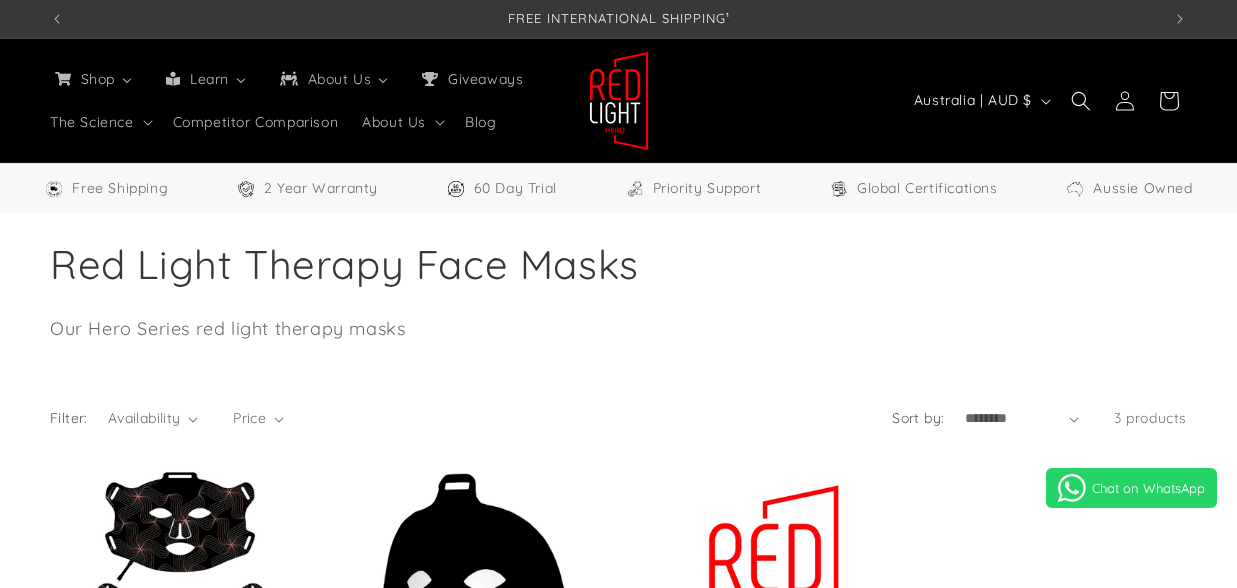 scroll, scrollTop: 0, scrollLeft: 0, axis: both 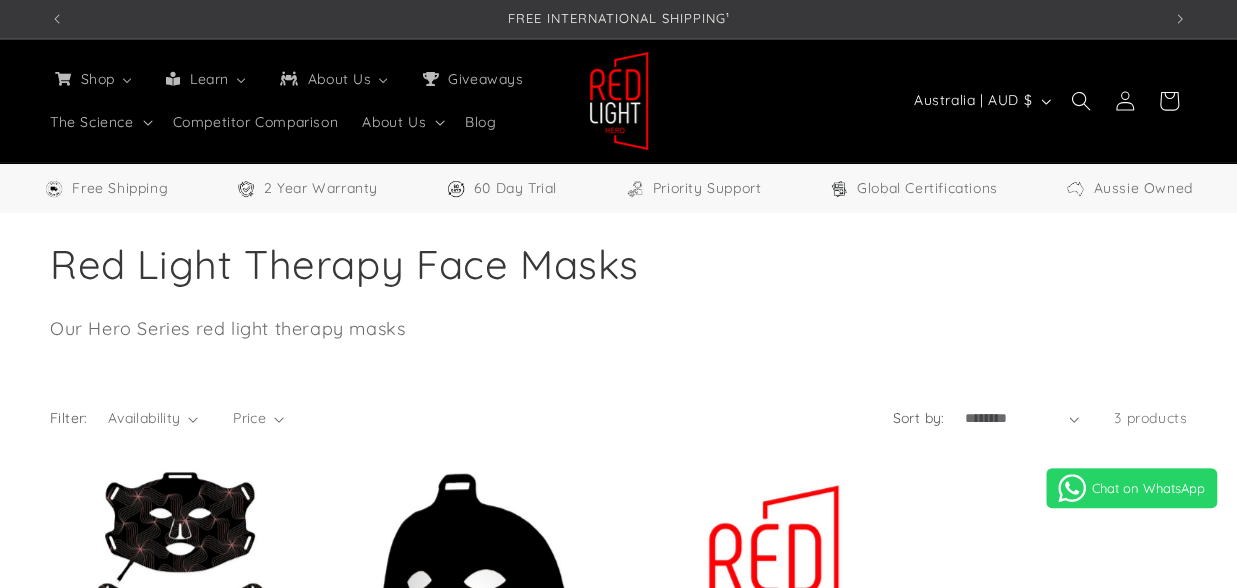 select on "**" 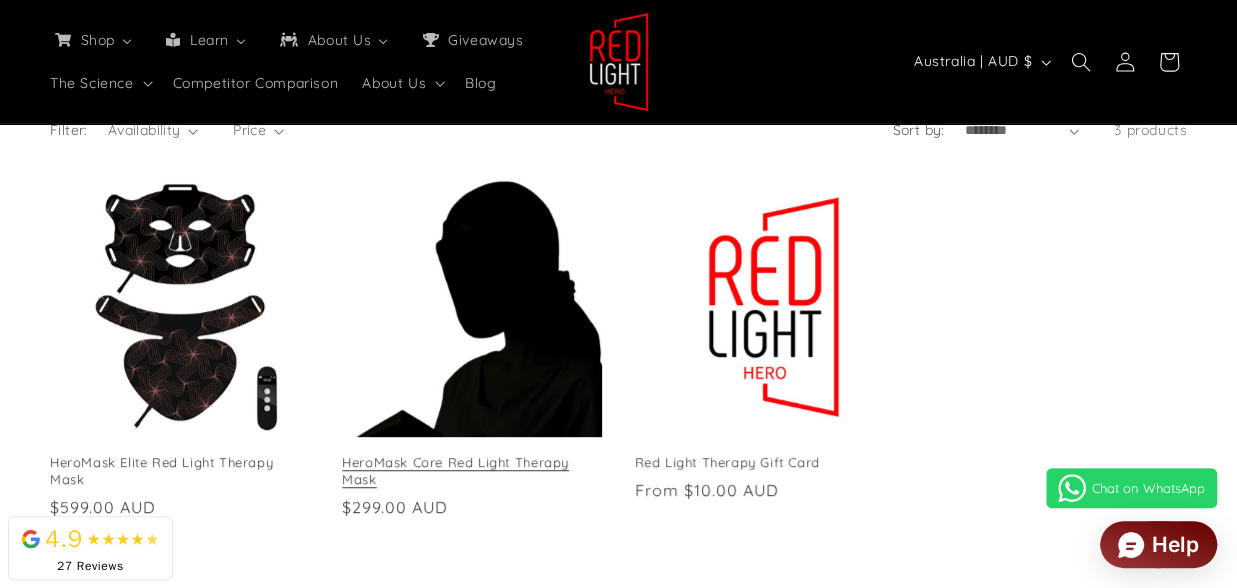 scroll, scrollTop: 300, scrollLeft: 0, axis: vertical 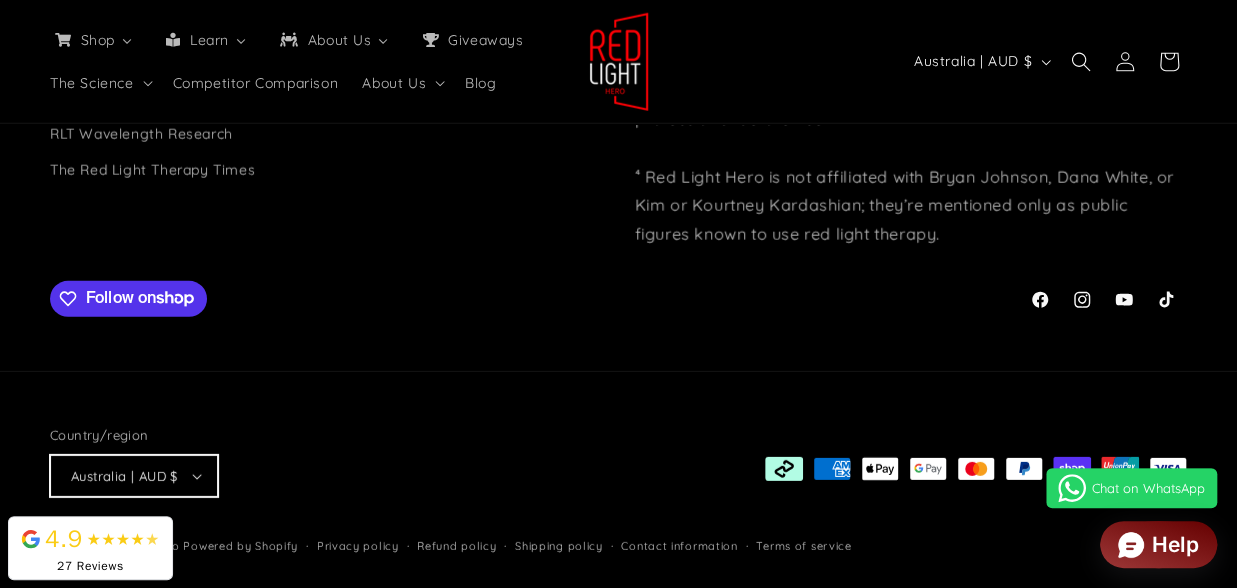 click on "Australia |
AUD
$" at bounding box center [134, 476] 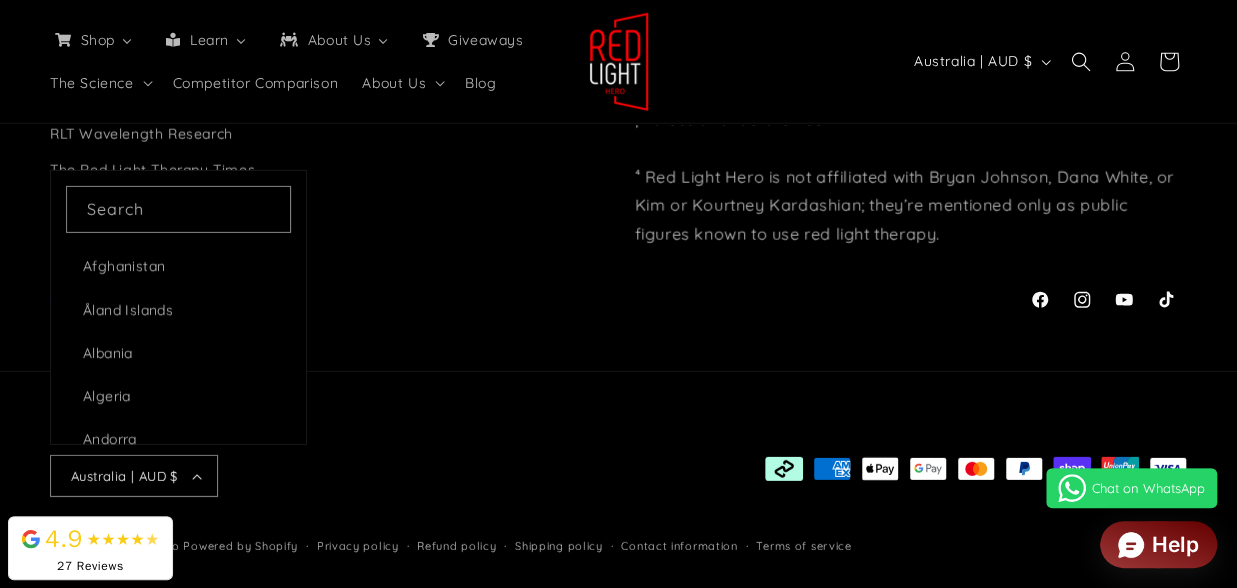 click on "Country/region
[COUNTRY] |
[CURRENCY]
[SYMBOL]
Search
[COUNTRY]
[CURRENCY]
[SYMBOL]
[COUNTRY]
[CURRENCY]
[SYMBOL]
[COUNTRY]
[CURRENCY]
[SYMBOL]
[COUNTRY]
[CURRENCY]
[SYMBOL]
[COUNTRY]
[CURRENCY]
[SYMBOL]
[COUNTRY]
[CURRENCY]
[SYMBOL]
[COUNTRY]" at bounding box center [618, 464] 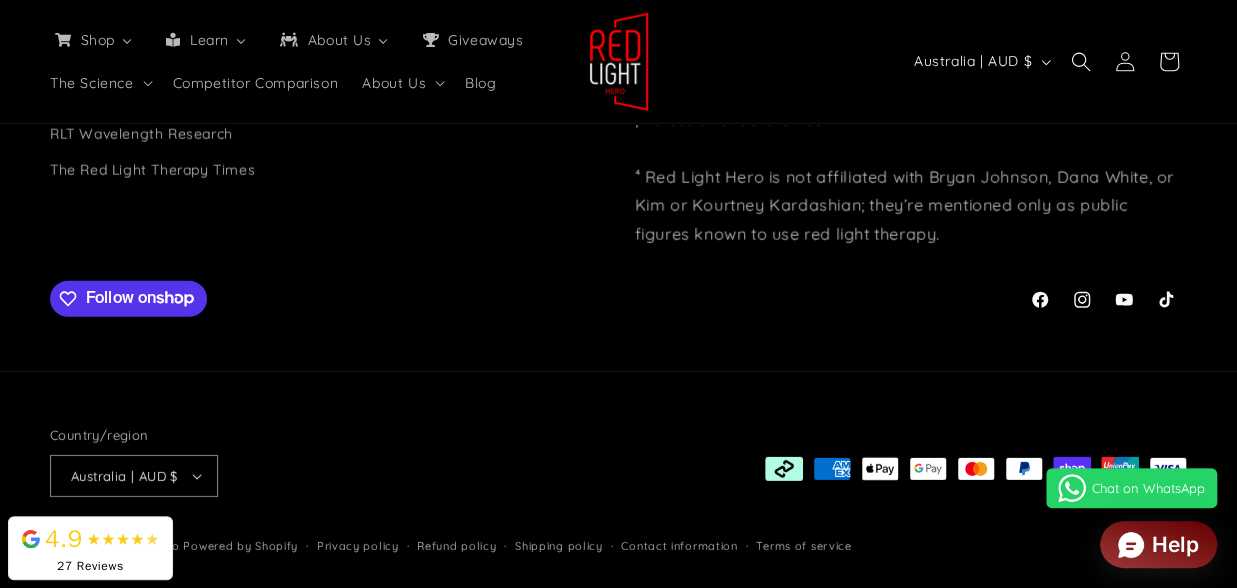 scroll, scrollTop: 0, scrollLeft: 0, axis: both 